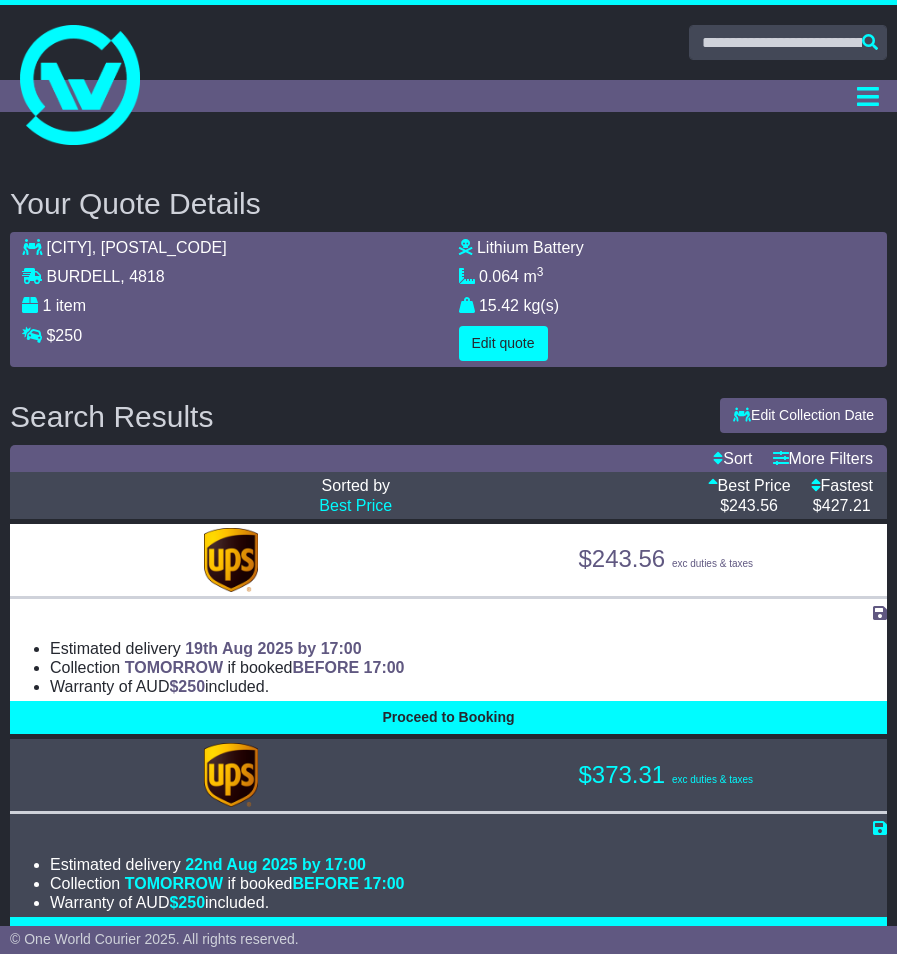 scroll, scrollTop: 1, scrollLeft: 0, axis: vertical 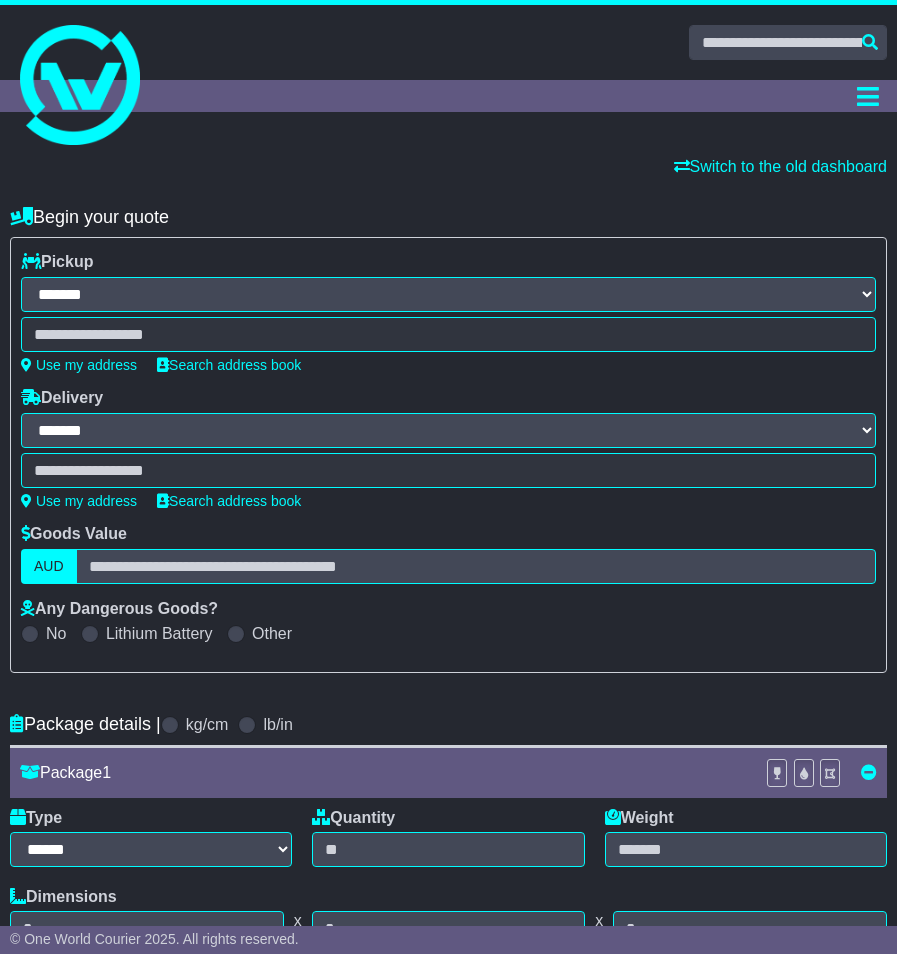select on "**" 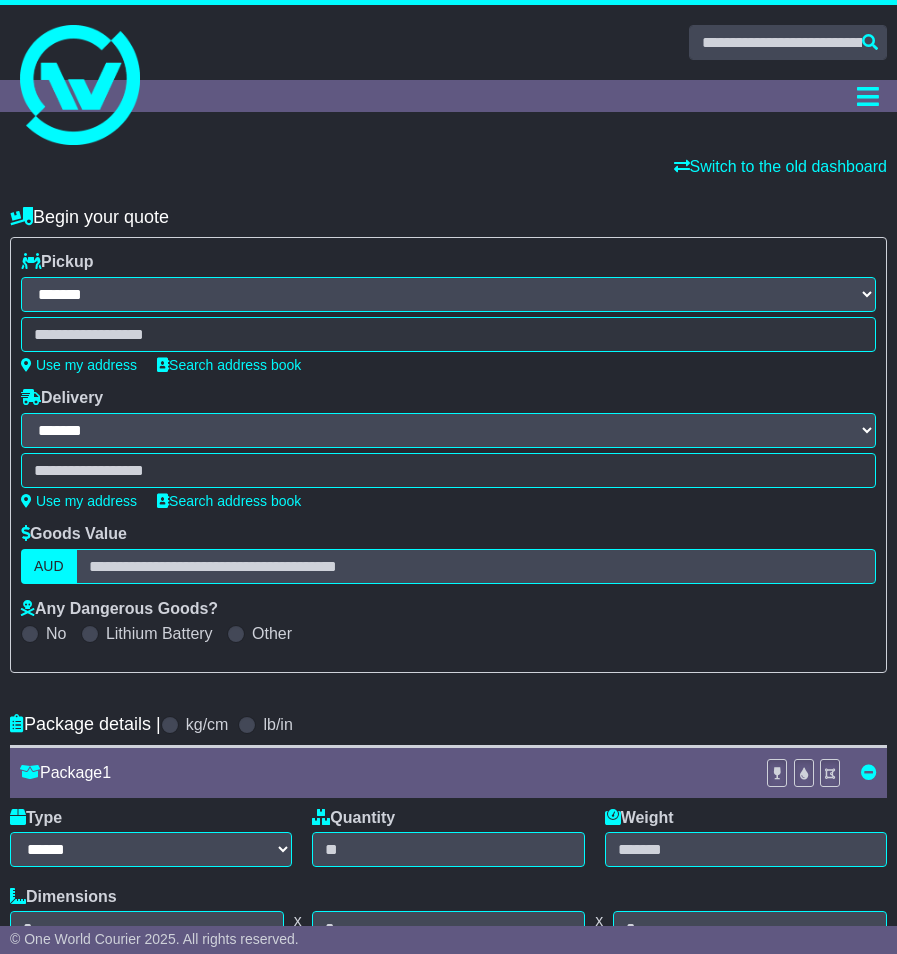 scroll, scrollTop: 0, scrollLeft: 0, axis: both 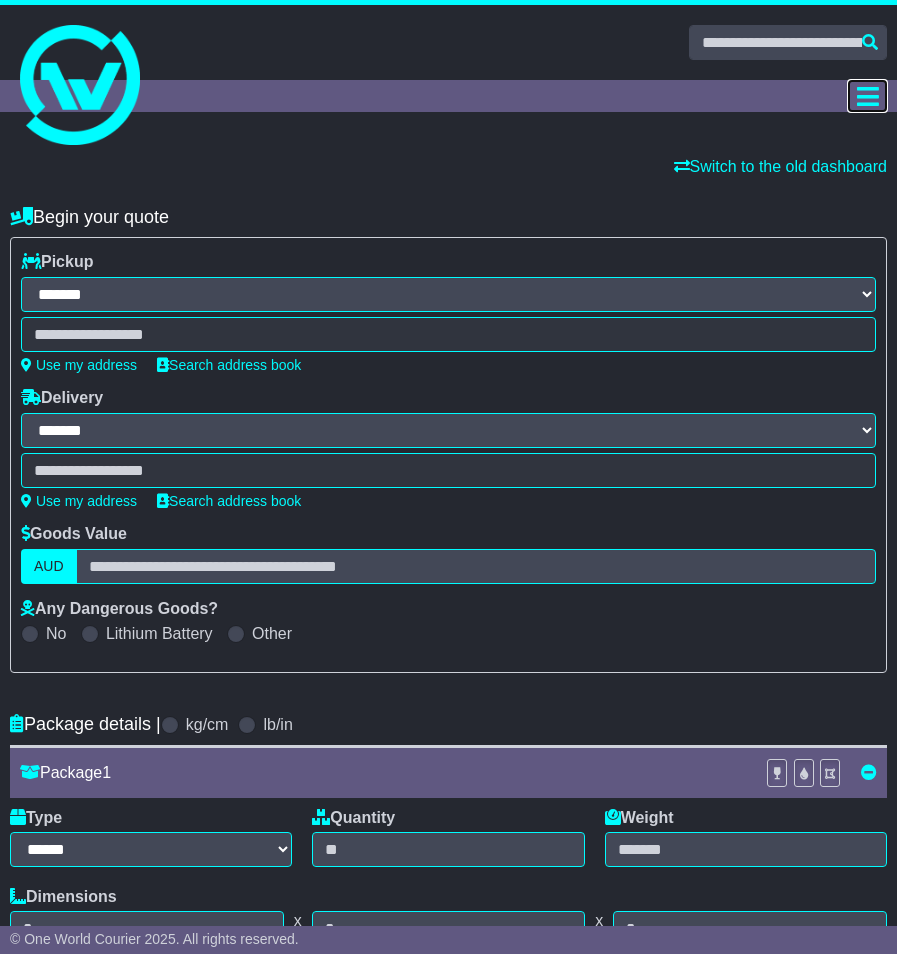 click at bounding box center (868, 96) 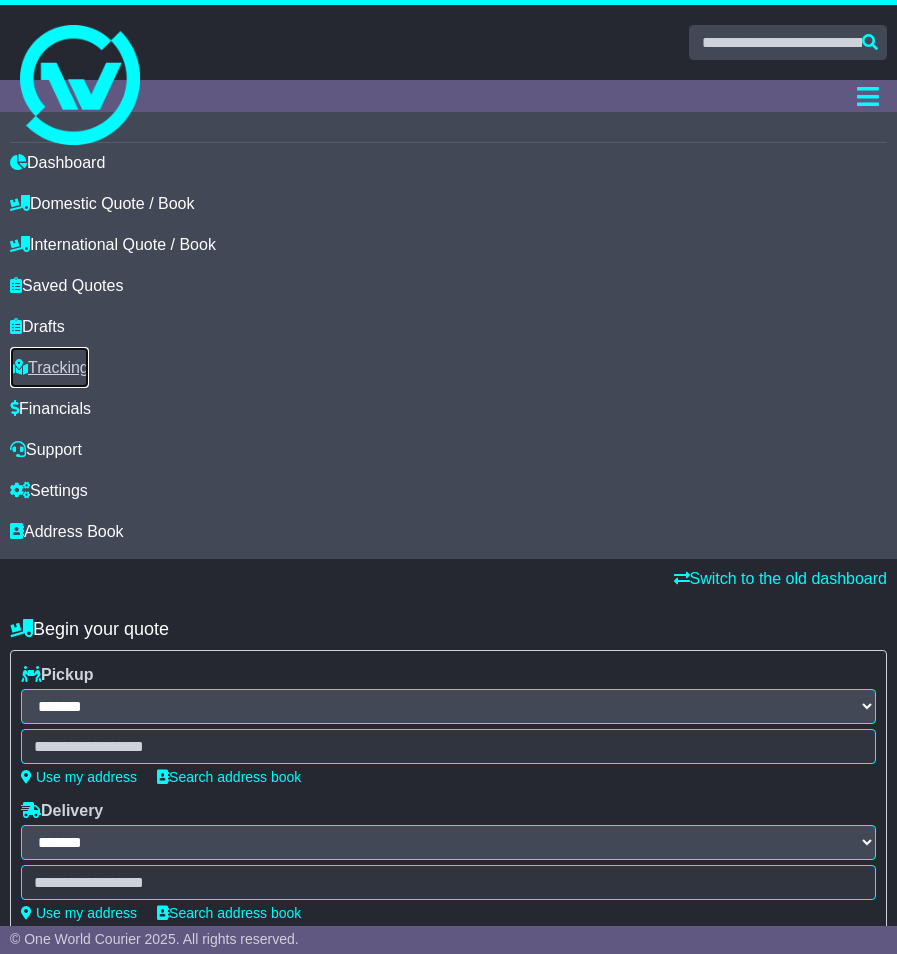 click on "Tracking" at bounding box center [49, 367] 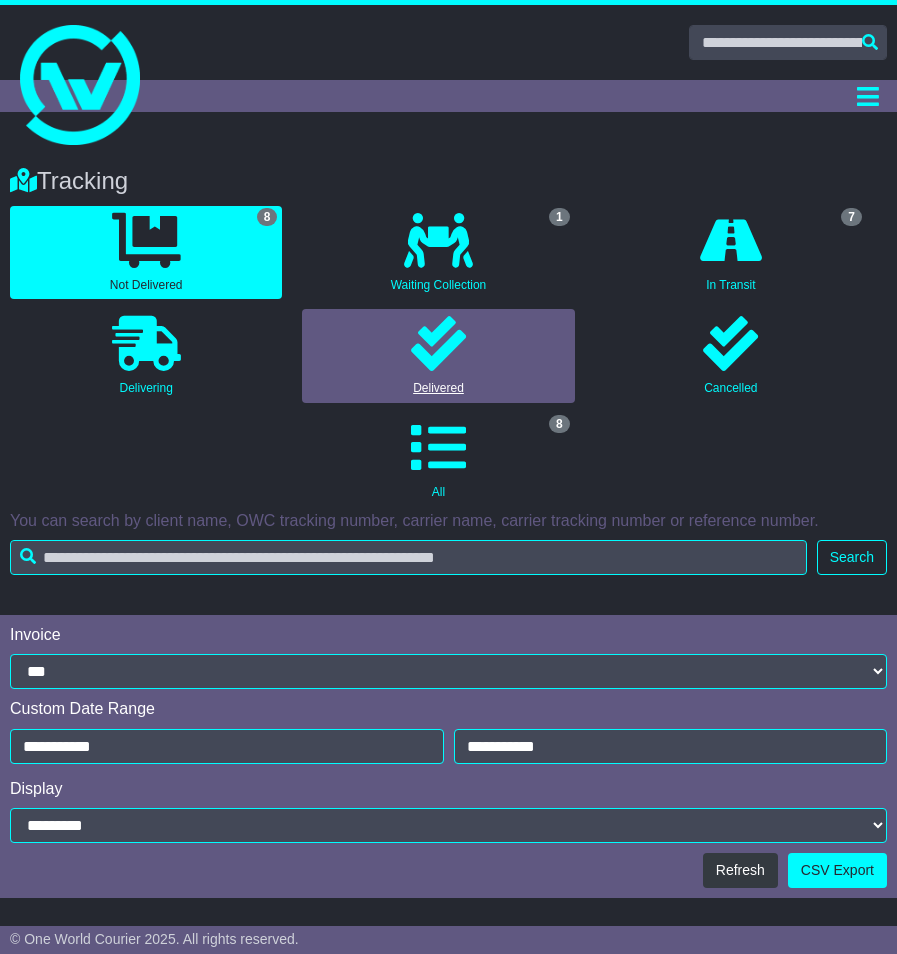 scroll, scrollTop: 0, scrollLeft: 0, axis: both 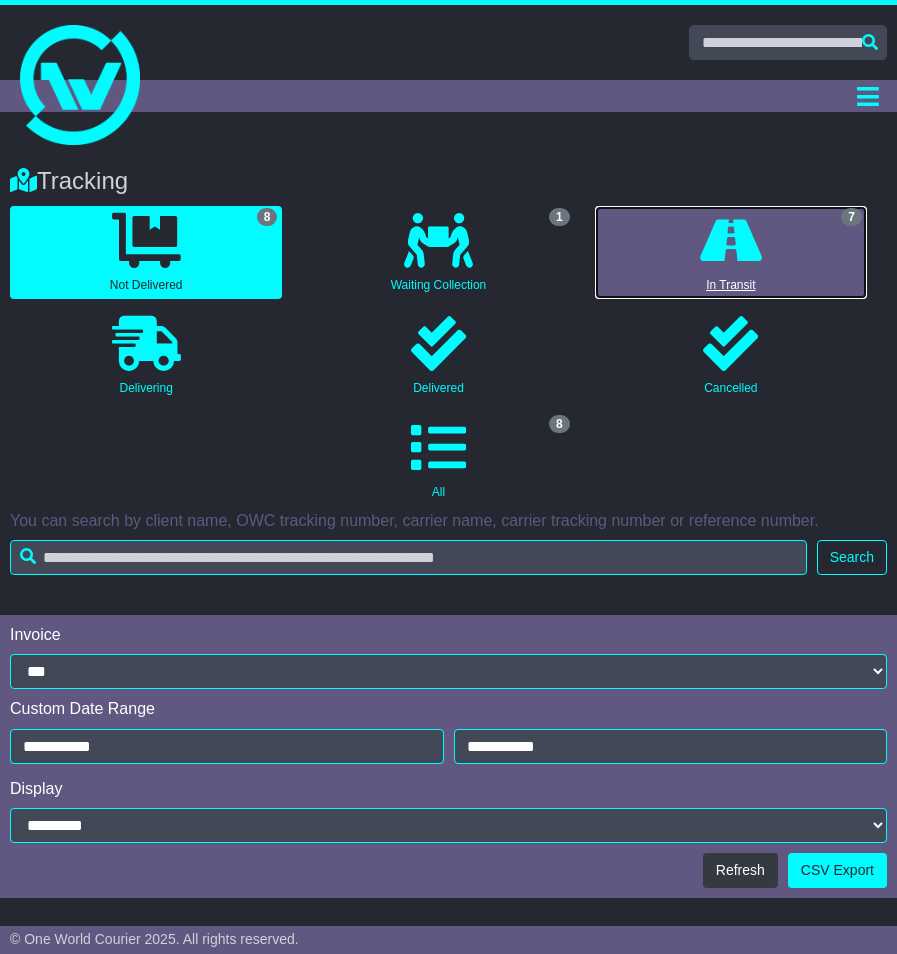 click at bounding box center (731, 240) 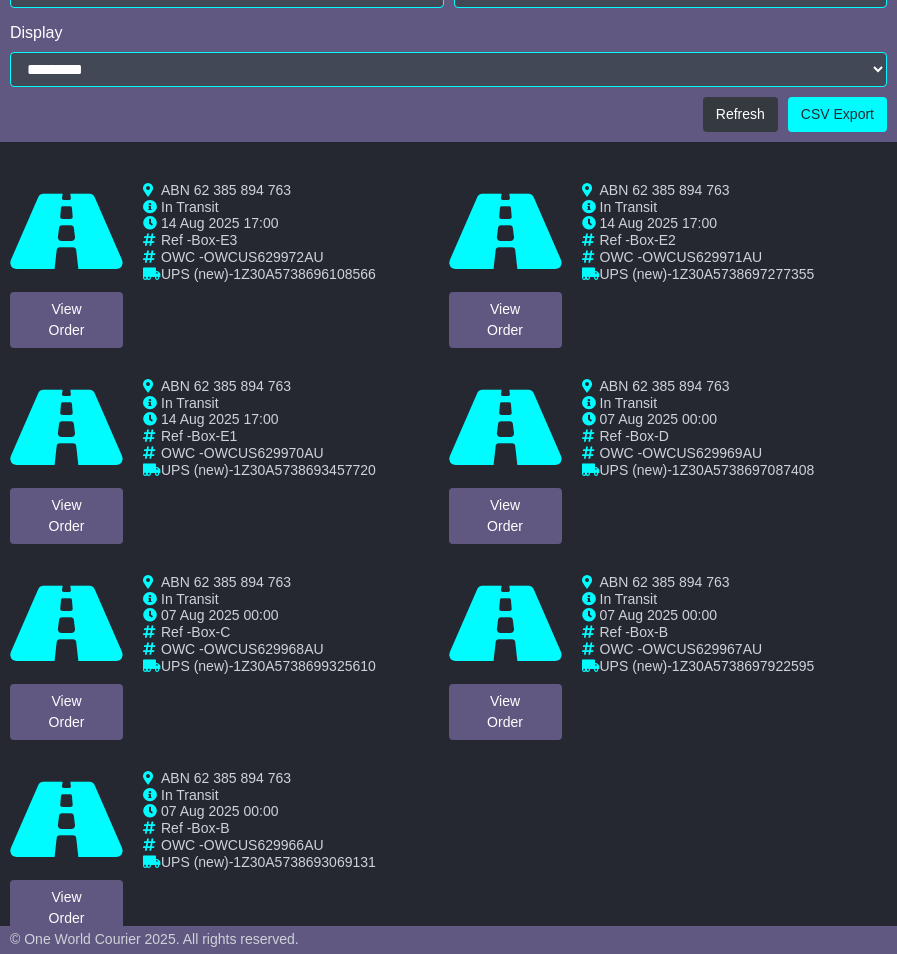 scroll, scrollTop: 759, scrollLeft: 0, axis: vertical 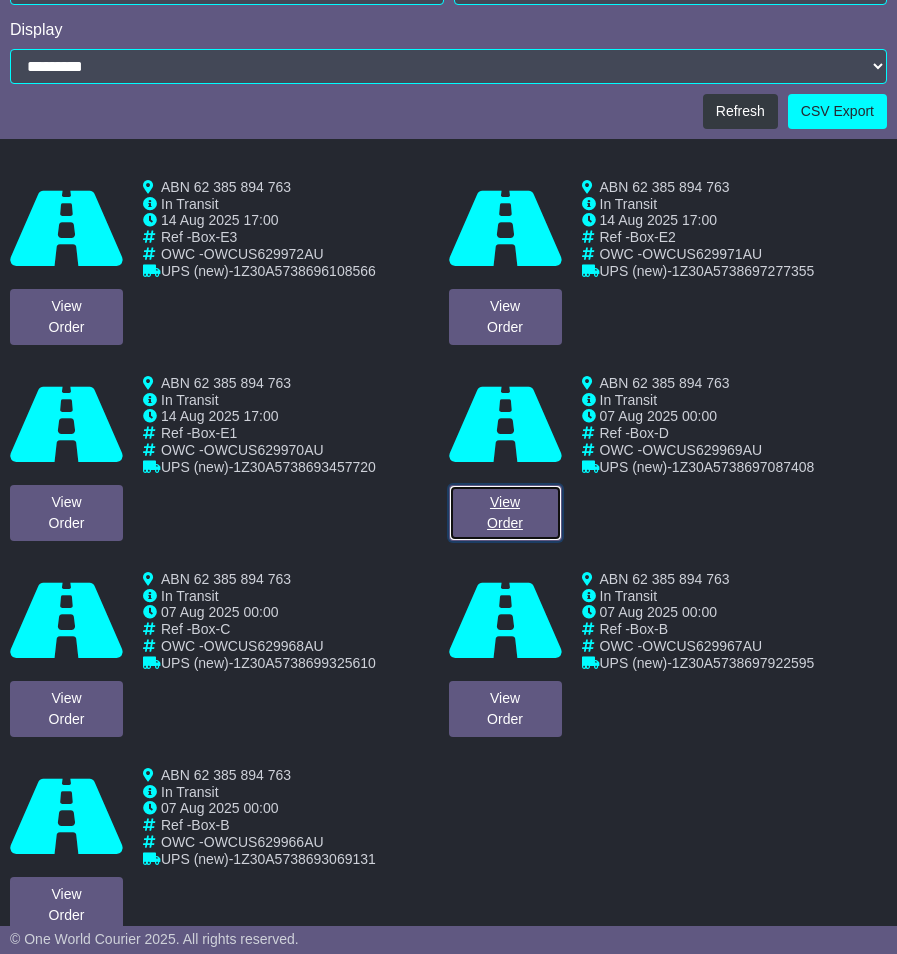 click on "View Order" at bounding box center [505, 513] 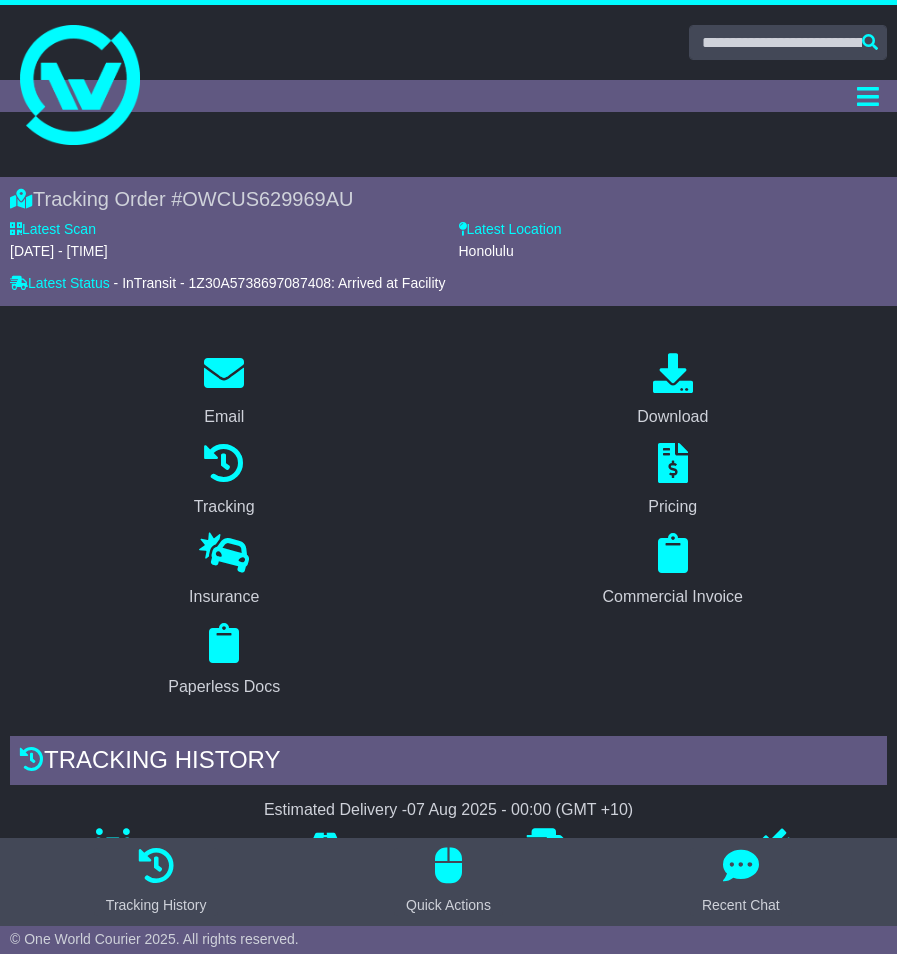 scroll, scrollTop: 0, scrollLeft: 0, axis: both 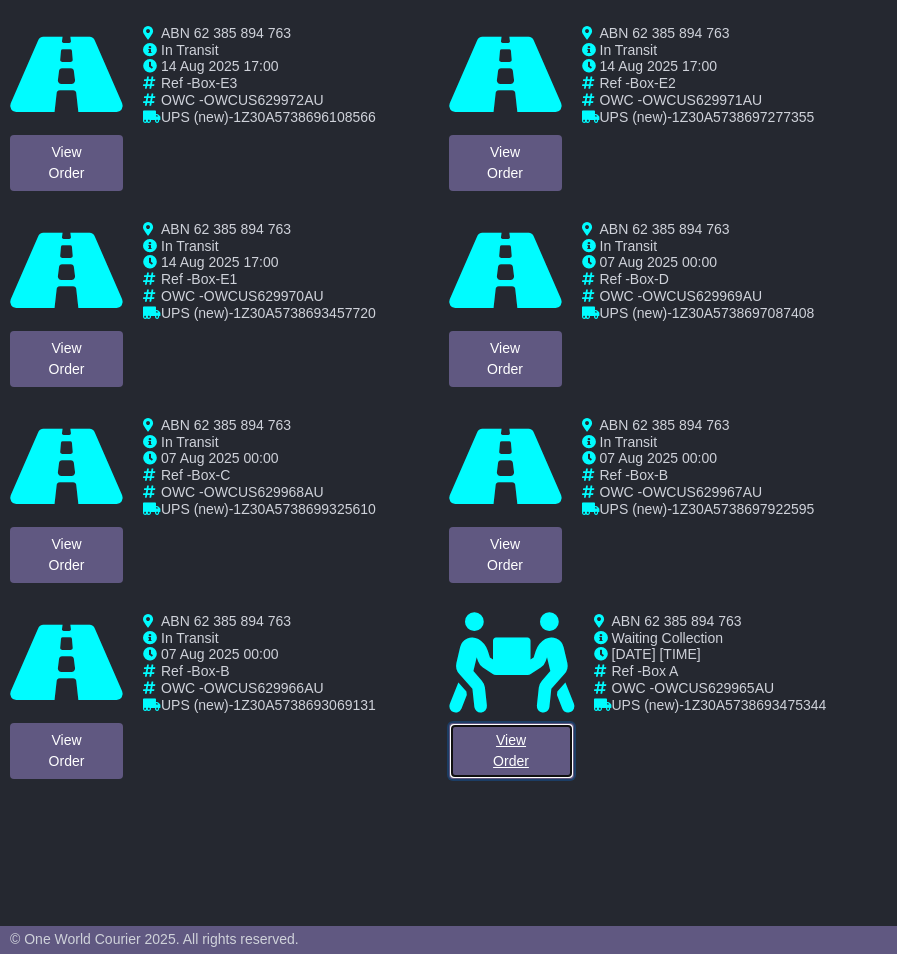 click on "View Order" at bounding box center [511, 751] 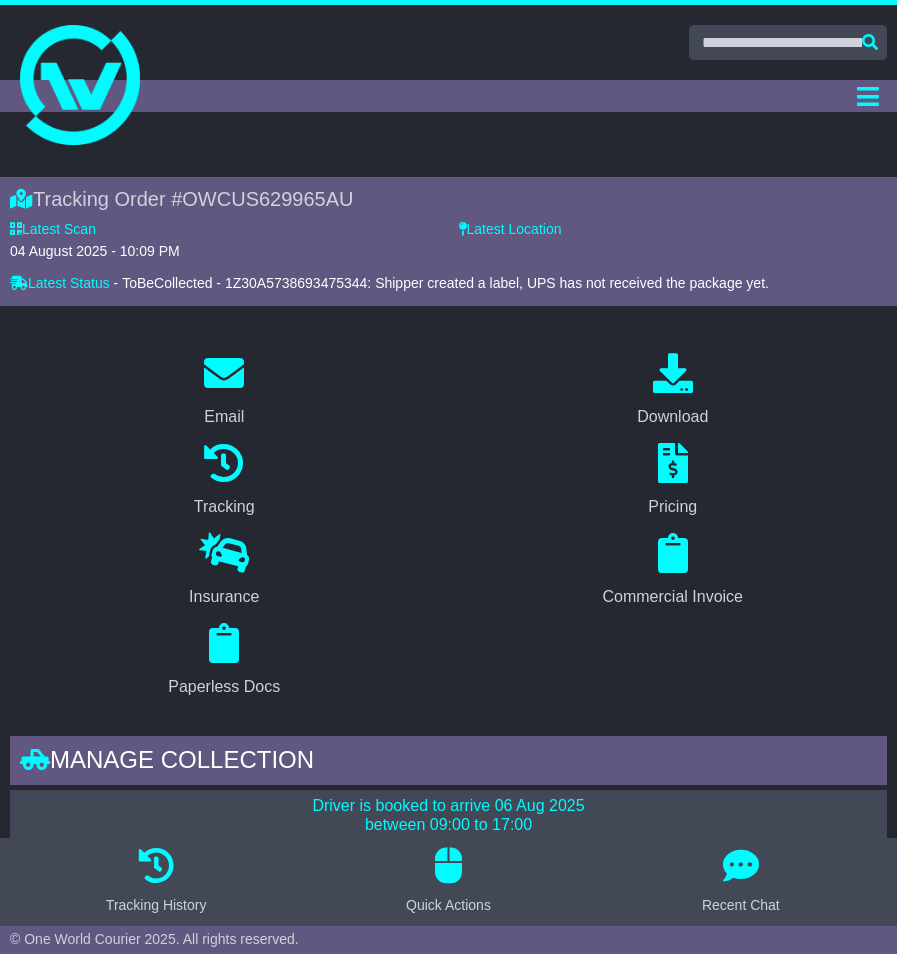 scroll, scrollTop: 0, scrollLeft: 0, axis: both 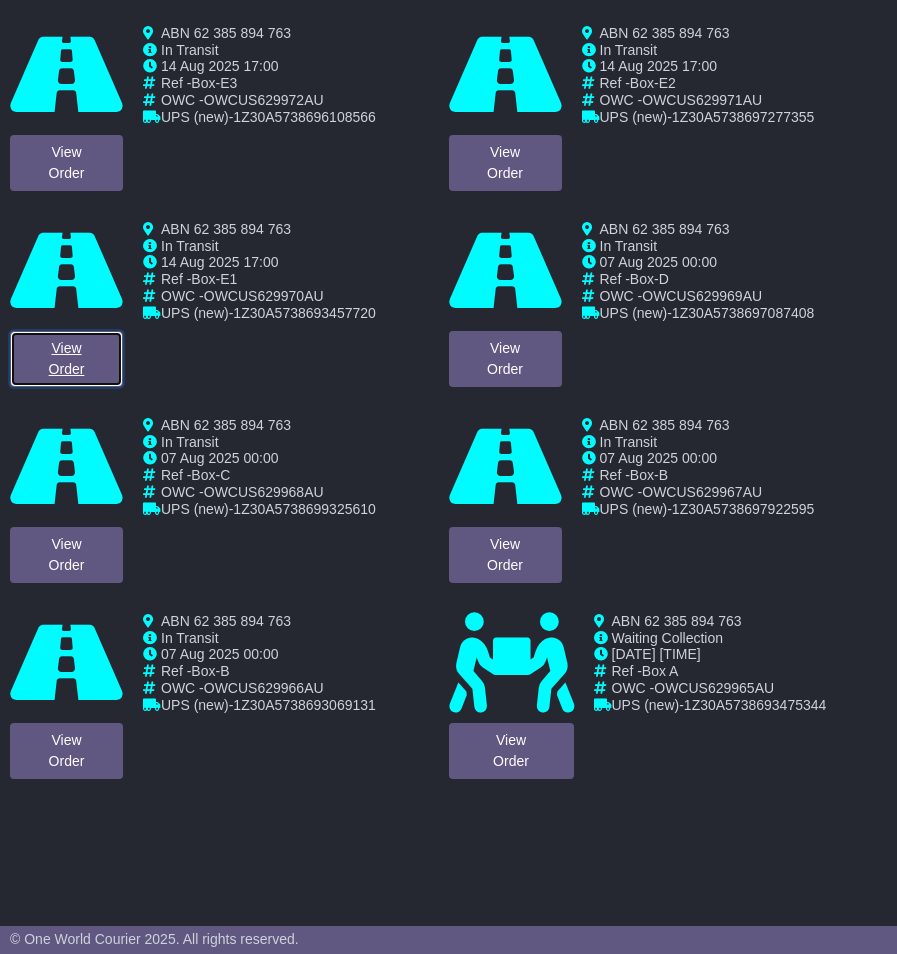 click on "View Order" at bounding box center [66, 359] 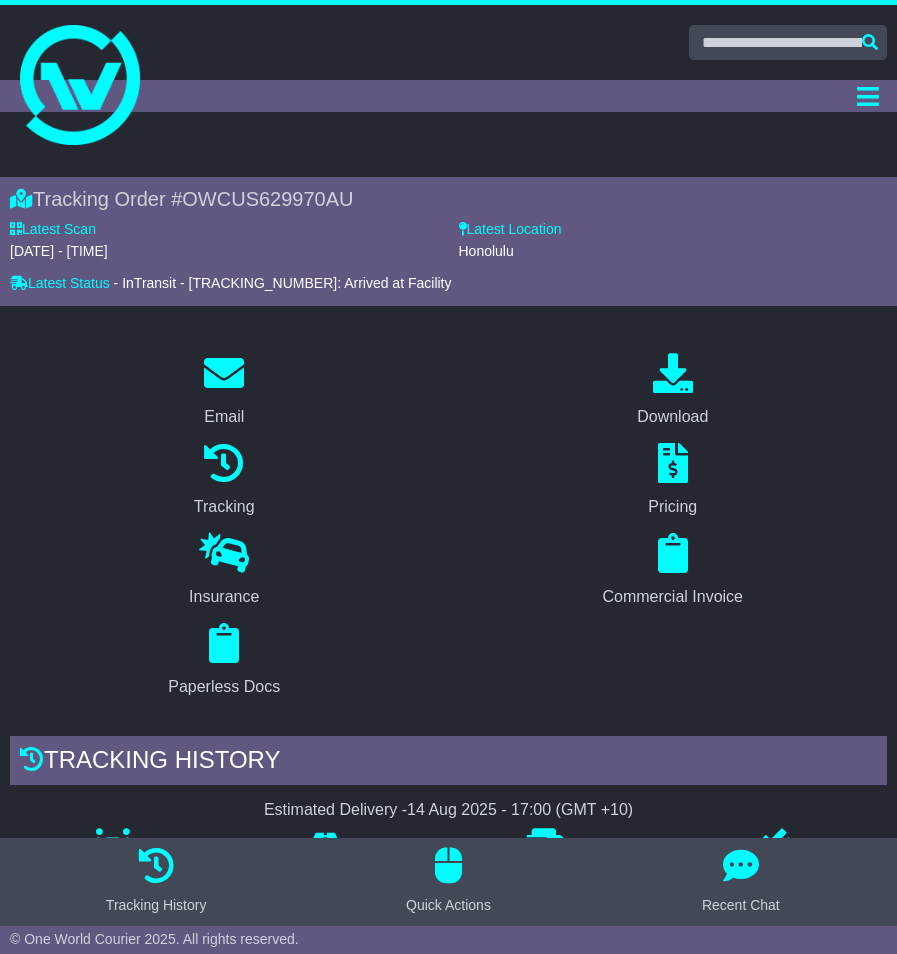 scroll, scrollTop: 131, scrollLeft: 0, axis: vertical 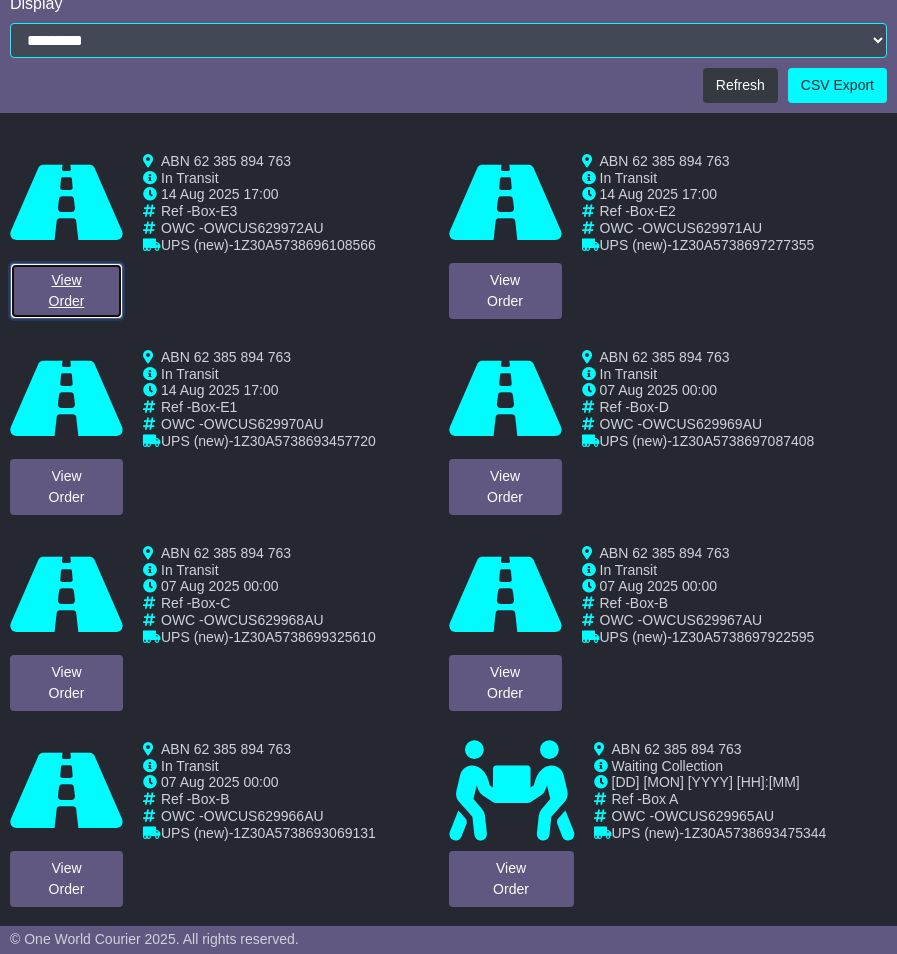 click on "View Order" at bounding box center (66, 291) 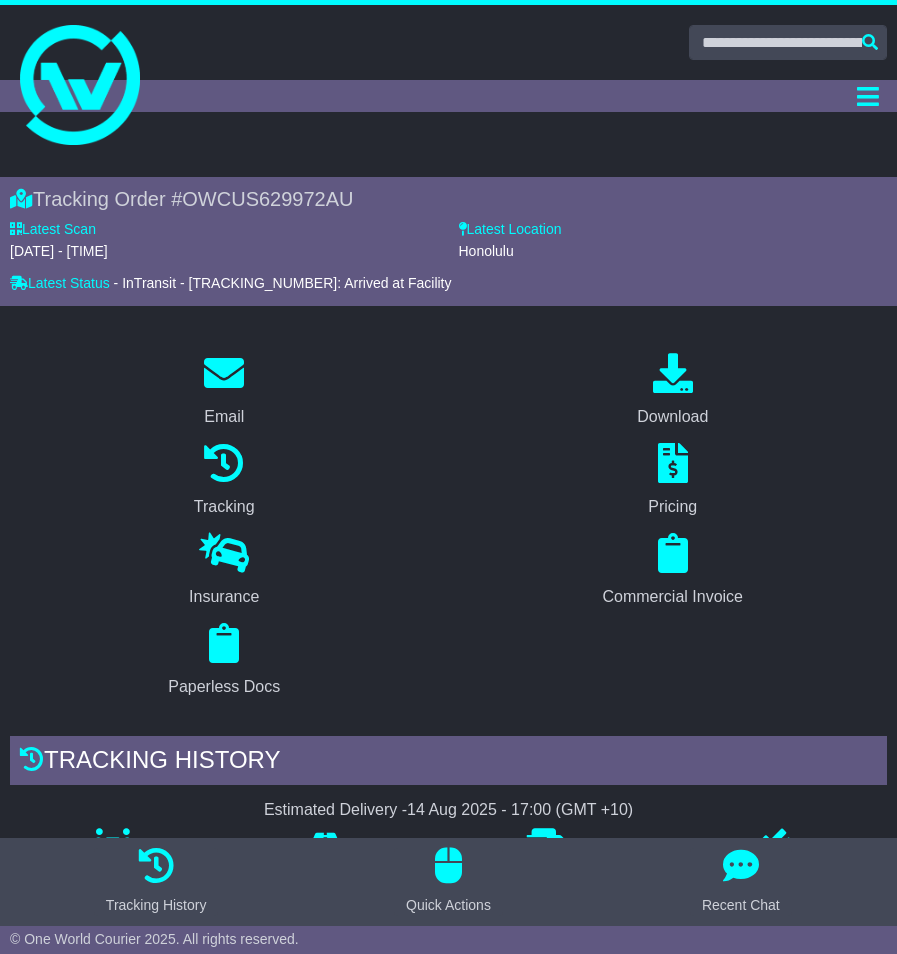 scroll, scrollTop: 0, scrollLeft: 0, axis: both 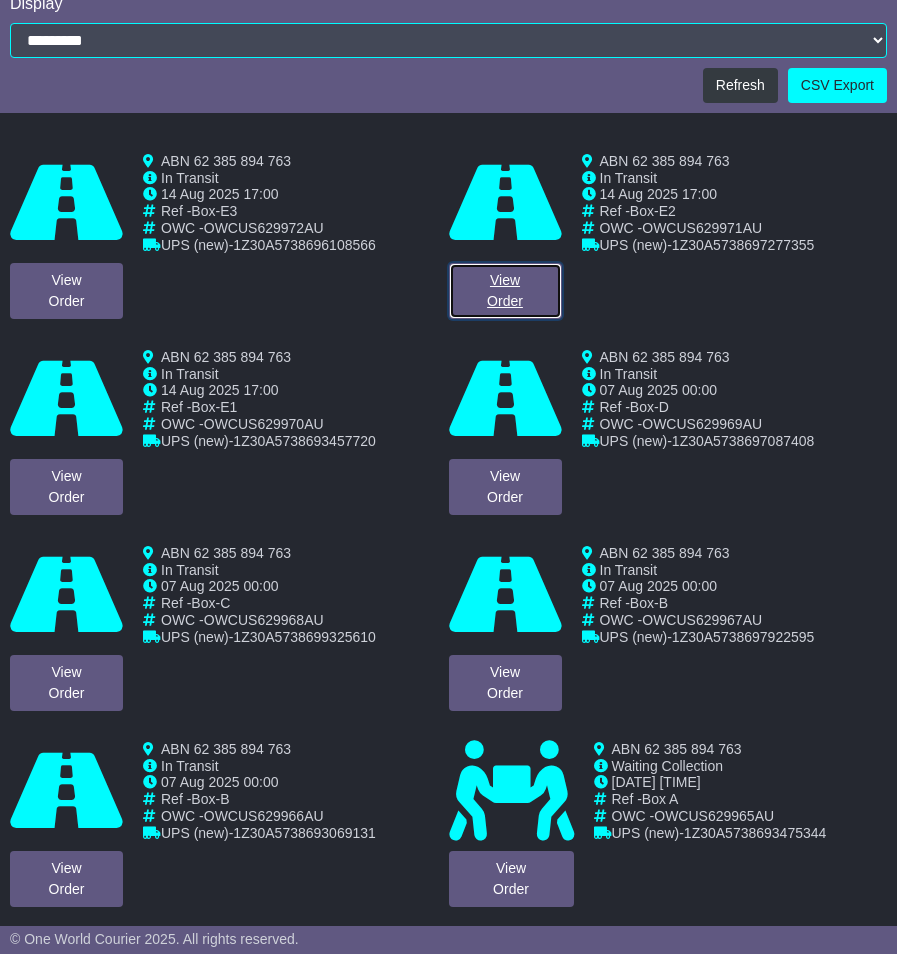 click on "View Order" at bounding box center (505, 291) 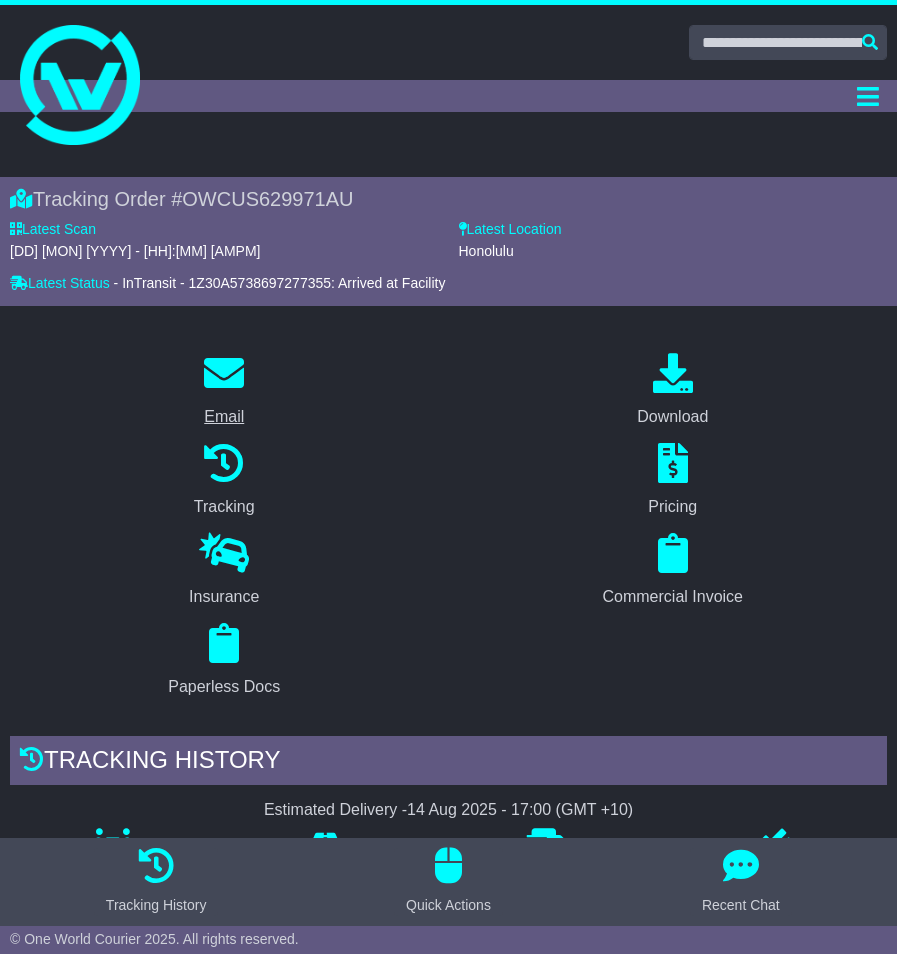 scroll, scrollTop: 0, scrollLeft: 0, axis: both 